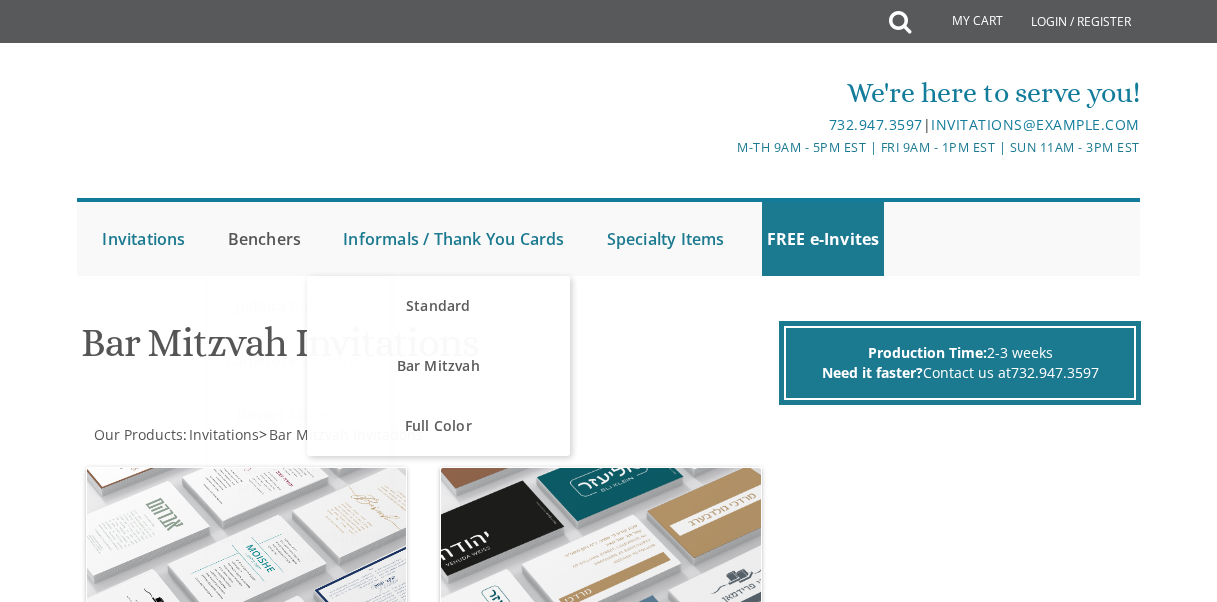 scroll, scrollTop: 0, scrollLeft: 0, axis: both 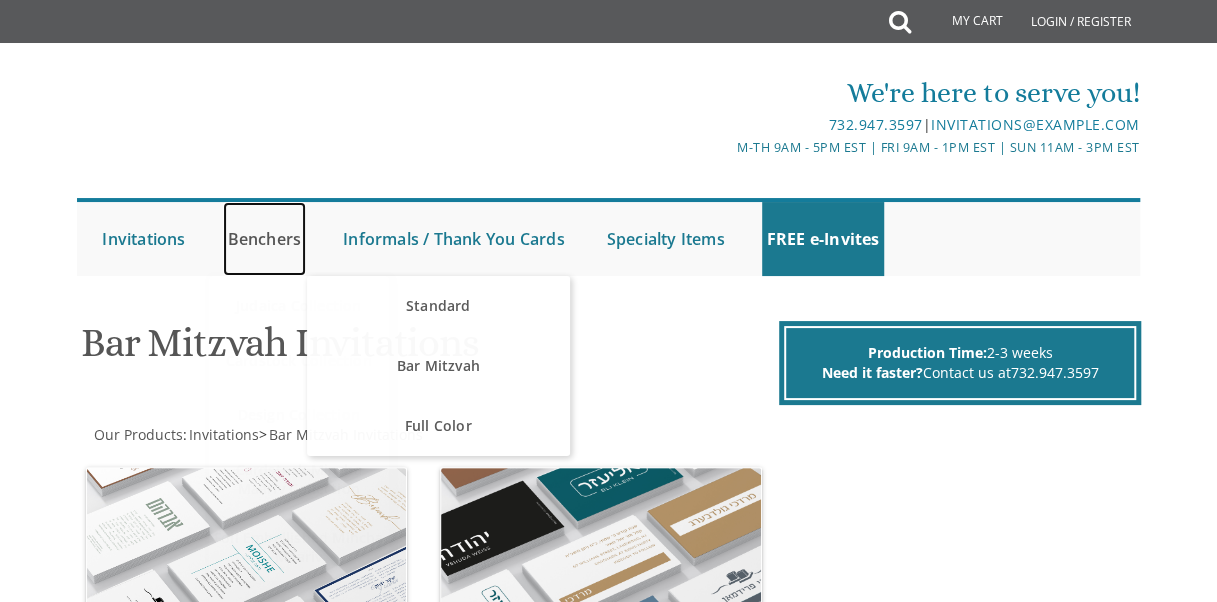 click on "Benchers" at bounding box center (265, 239) 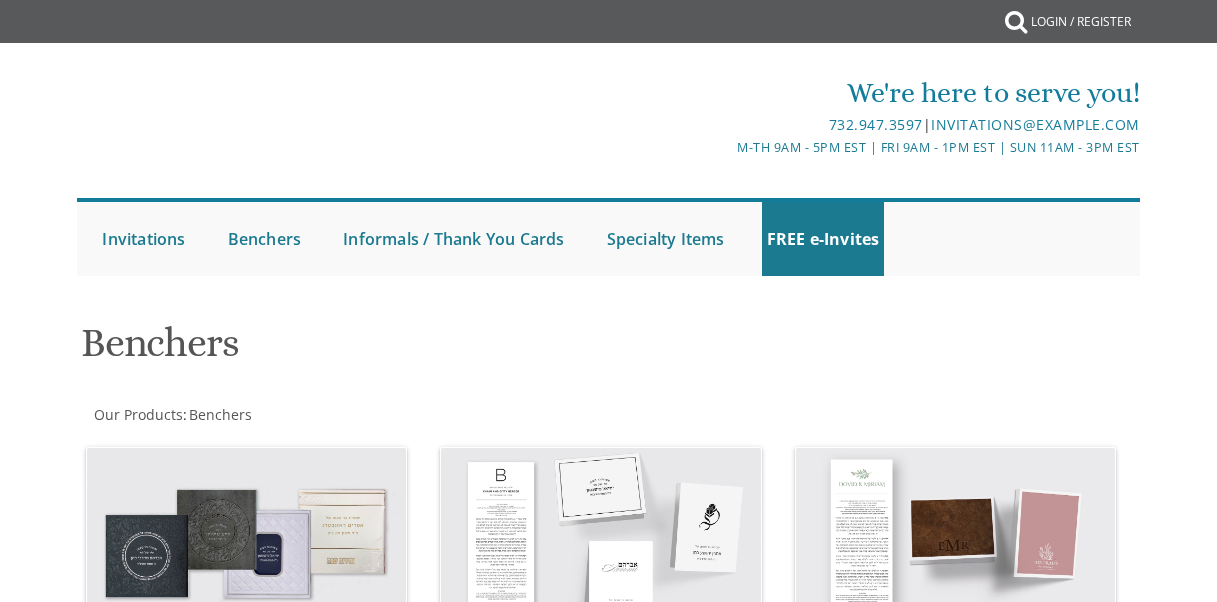 scroll, scrollTop: 0, scrollLeft: 0, axis: both 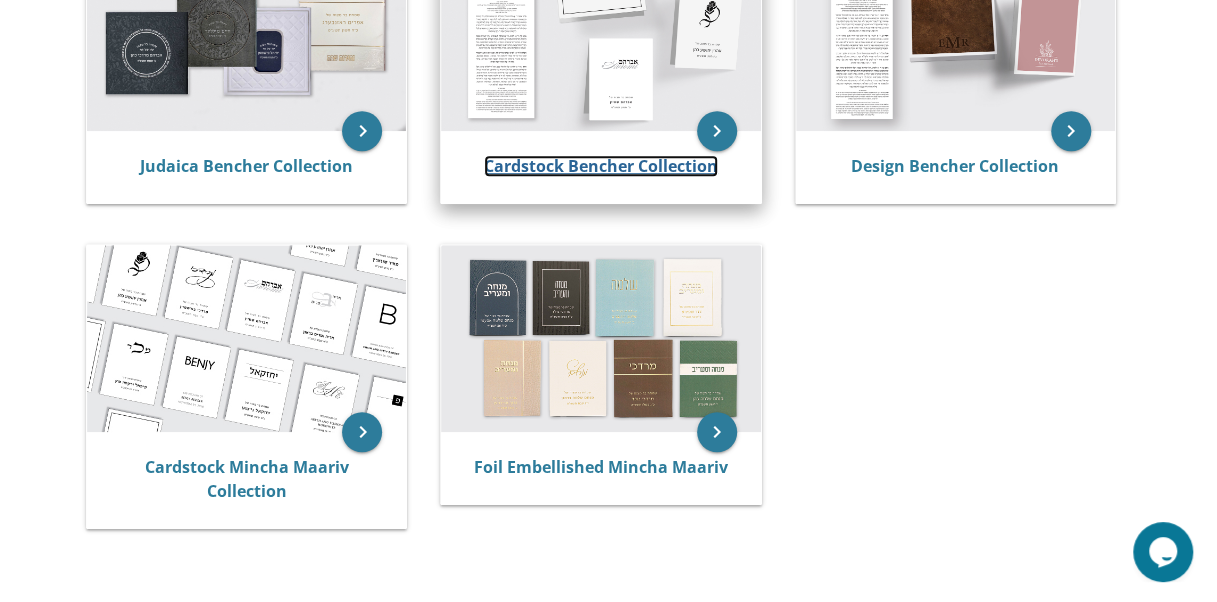 click on "Cardstock Bencher Collection" at bounding box center (601, 166) 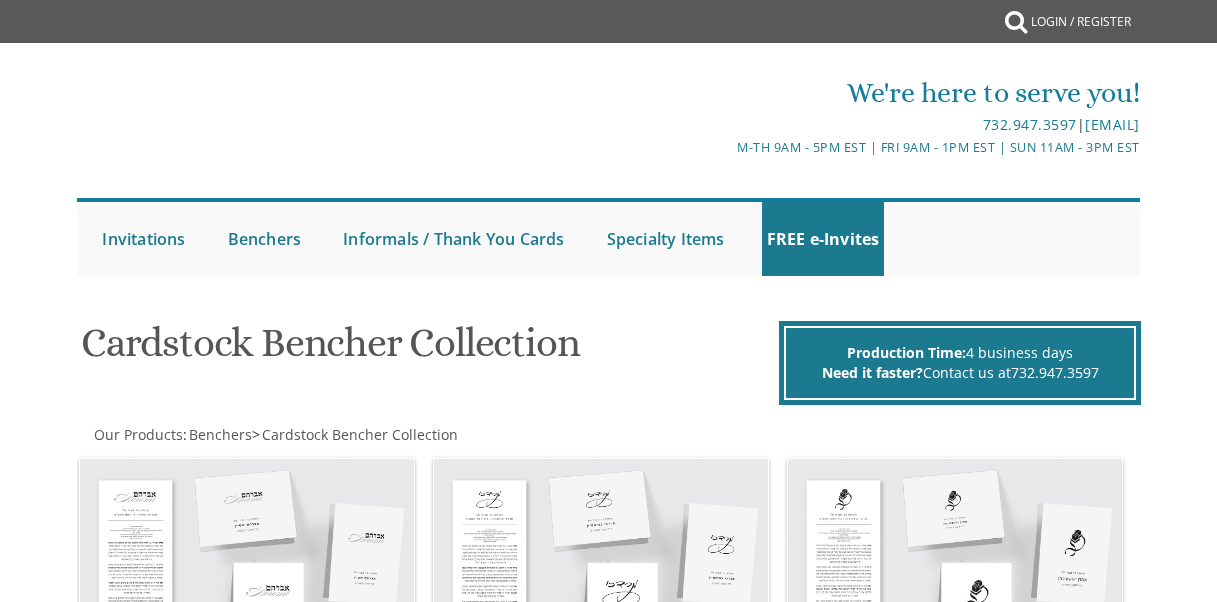 scroll, scrollTop: 0, scrollLeft: 0, axis: both 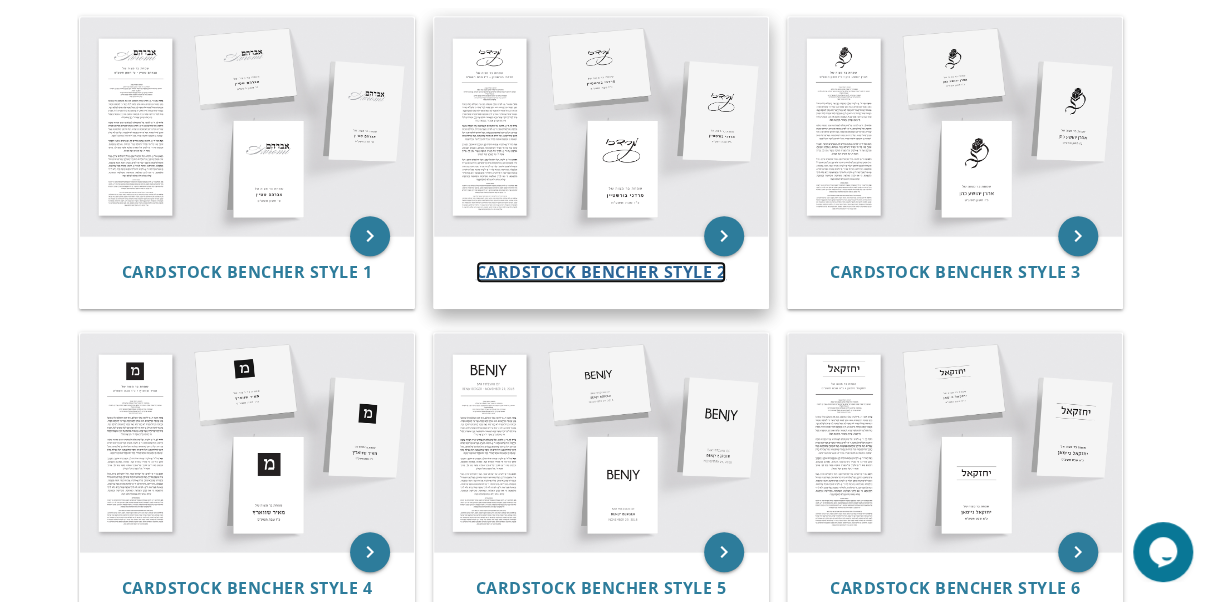 click on "Cardstock Bencher Style 2" at bounding box center [601, 272] 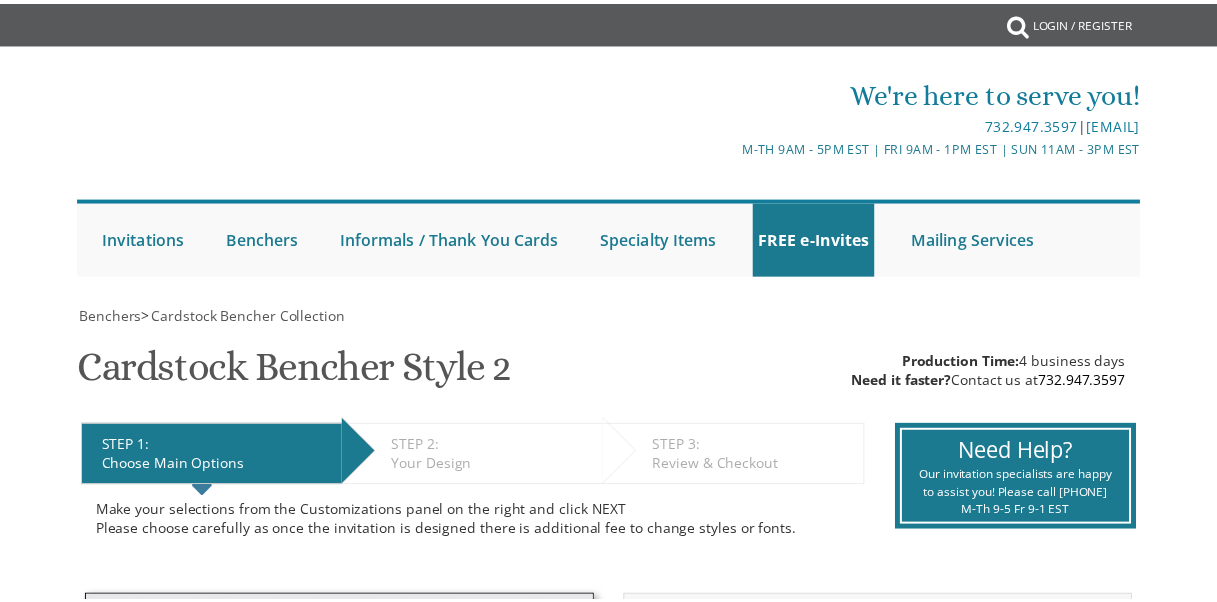 scroll, scrollTop: 0, scrollLeft: 0, axis: both 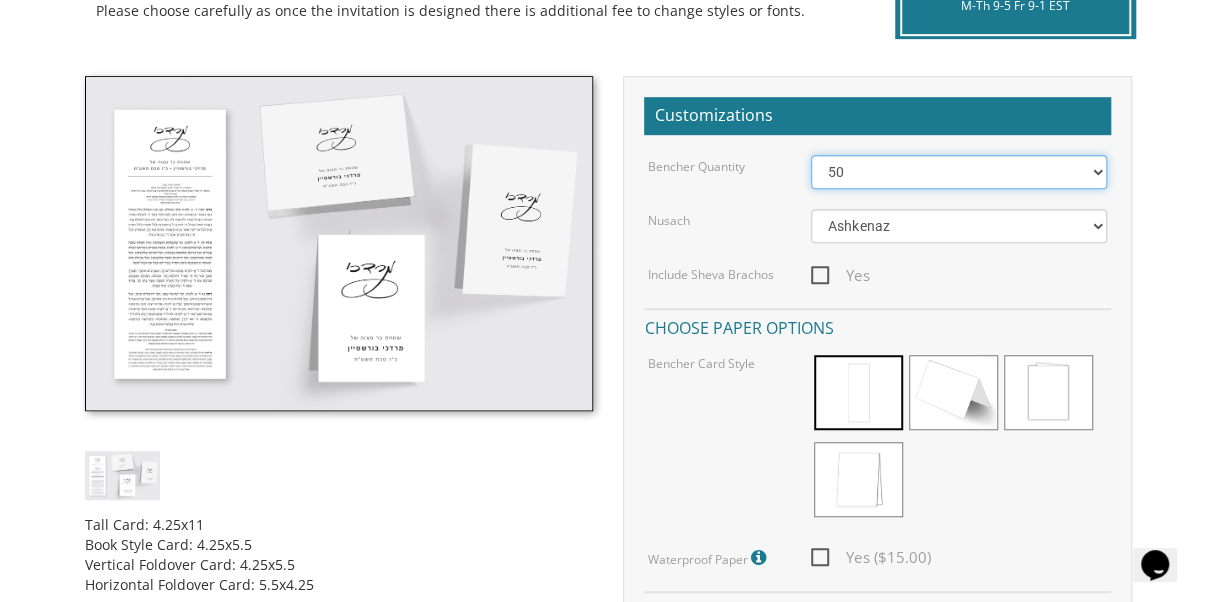 click on "50 60 70 80 90 100 125 150 175 200 225 250 275 300 325 350 375 400 425 450 475 500" at bounding box center [959, 172] 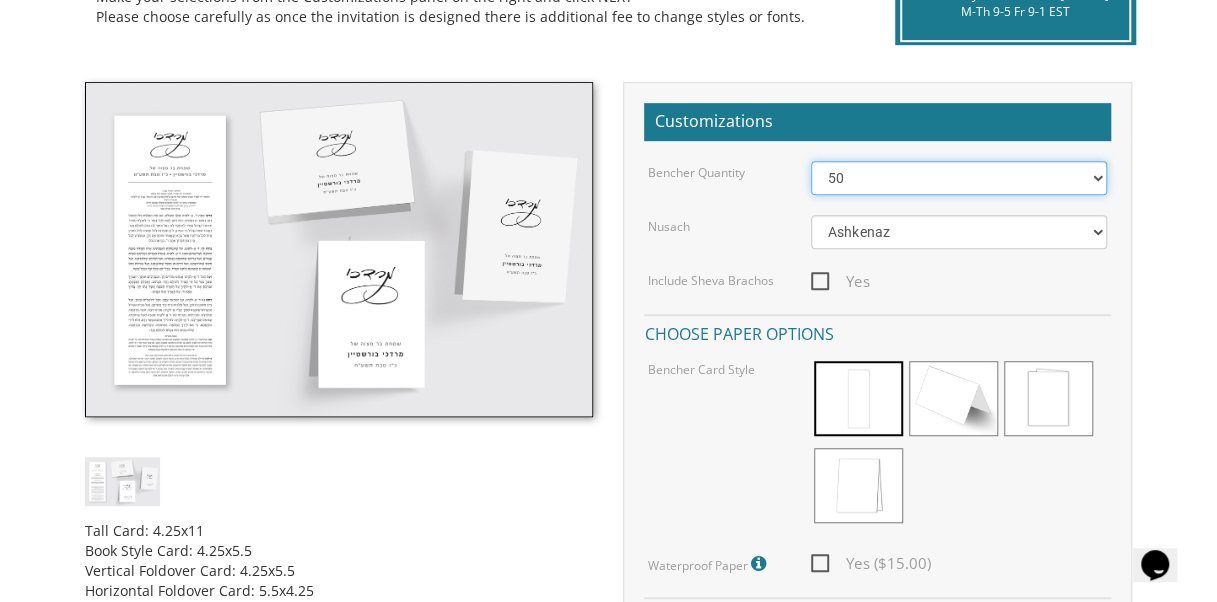 scroll, scrollTop: 569, scrollLeft: 0, axis: vertical 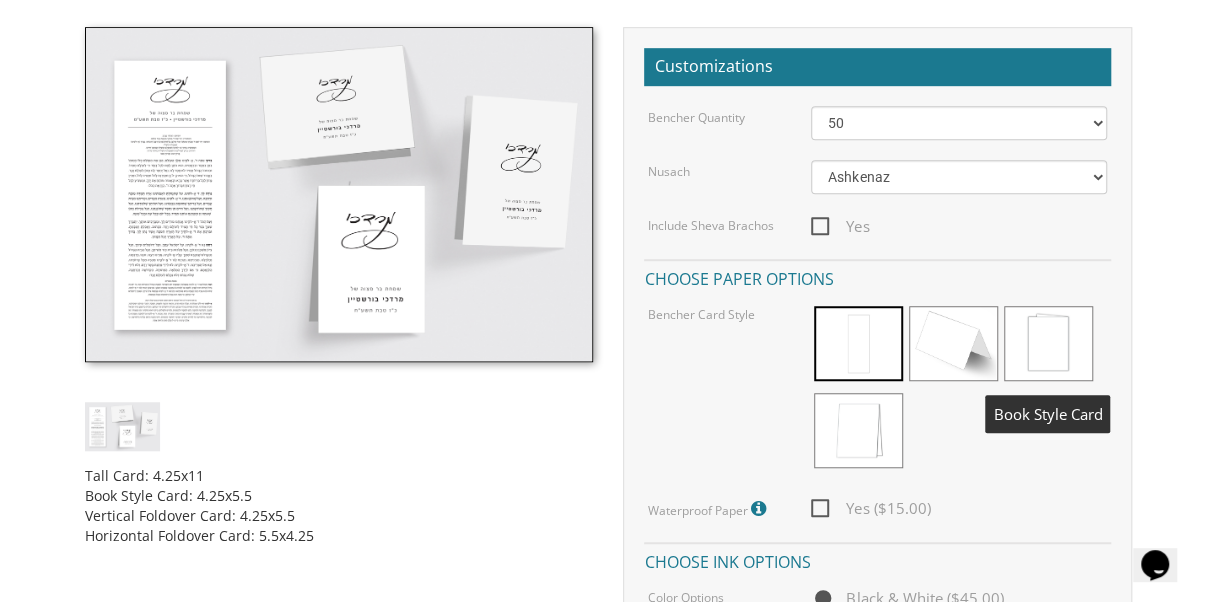 click at bounding box center (1048, 343) 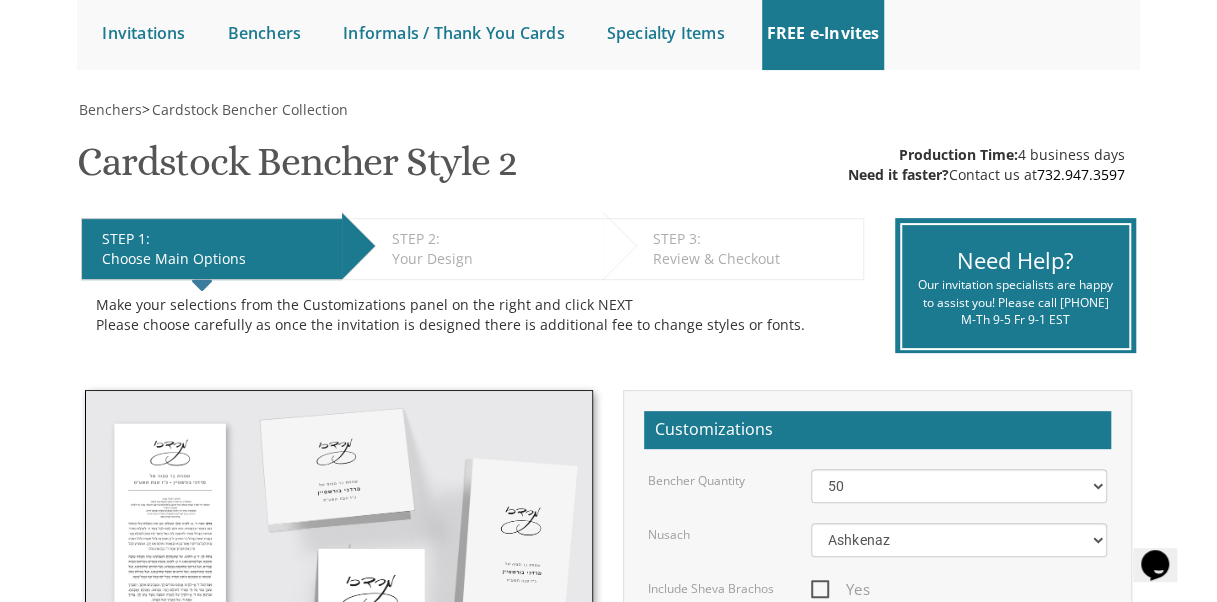 scroll, scrollTop: 198, scrollLeft: 0, axis: vertical 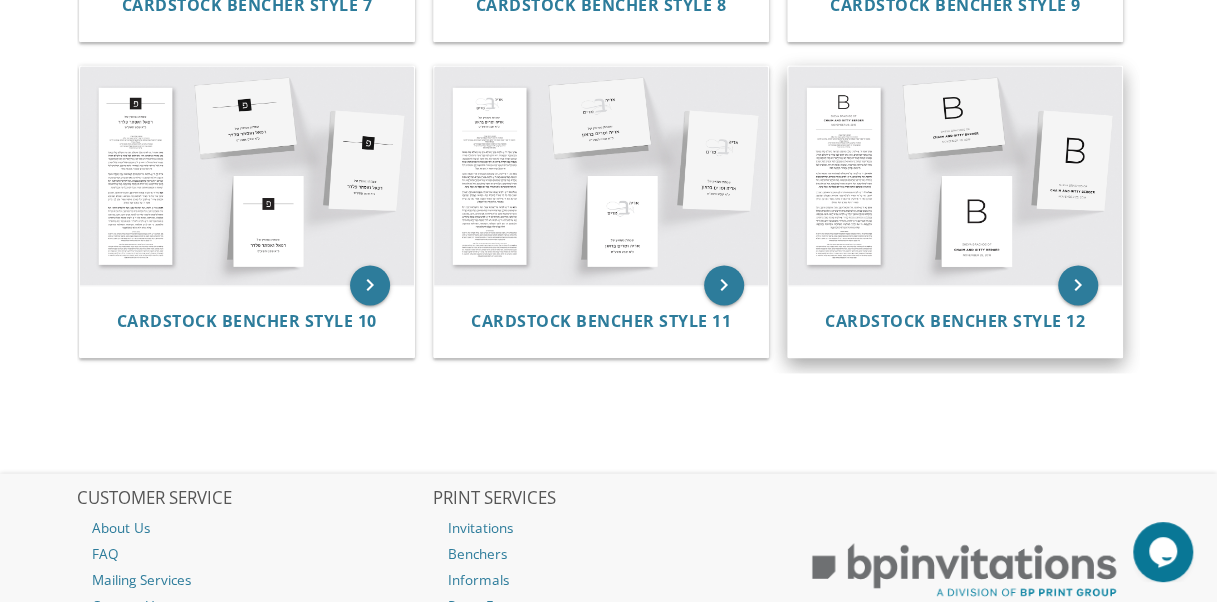 click on "Cardstock Bencher Style 12" at bounding box center (955, 321) 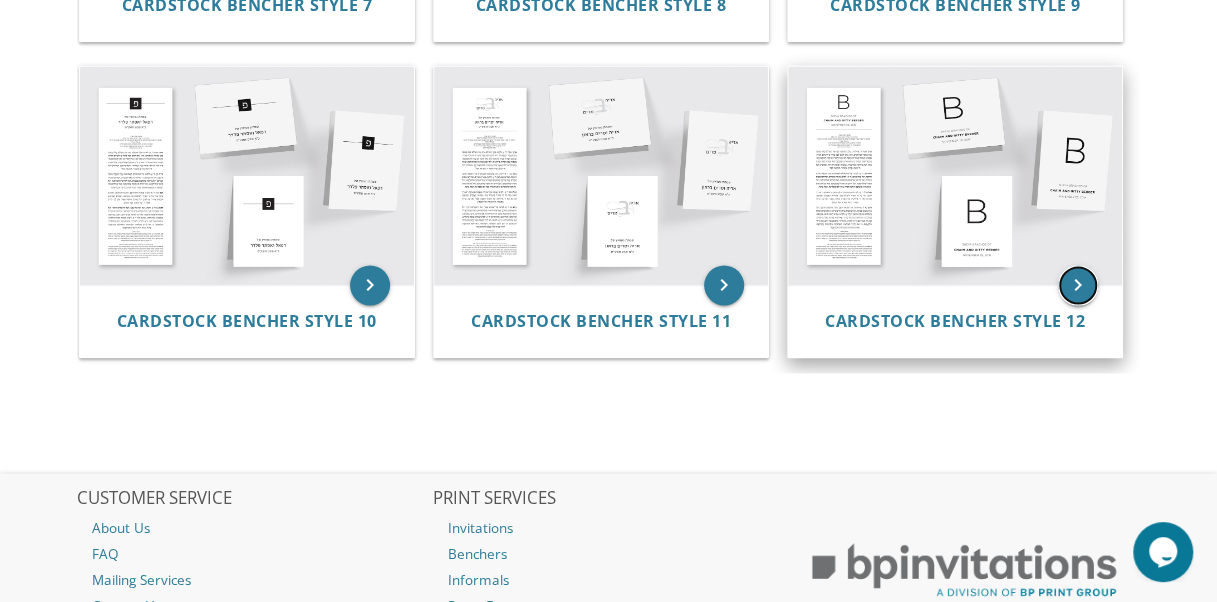 click on "keyboard_arrow_right" at bounding box center (1078, 285) 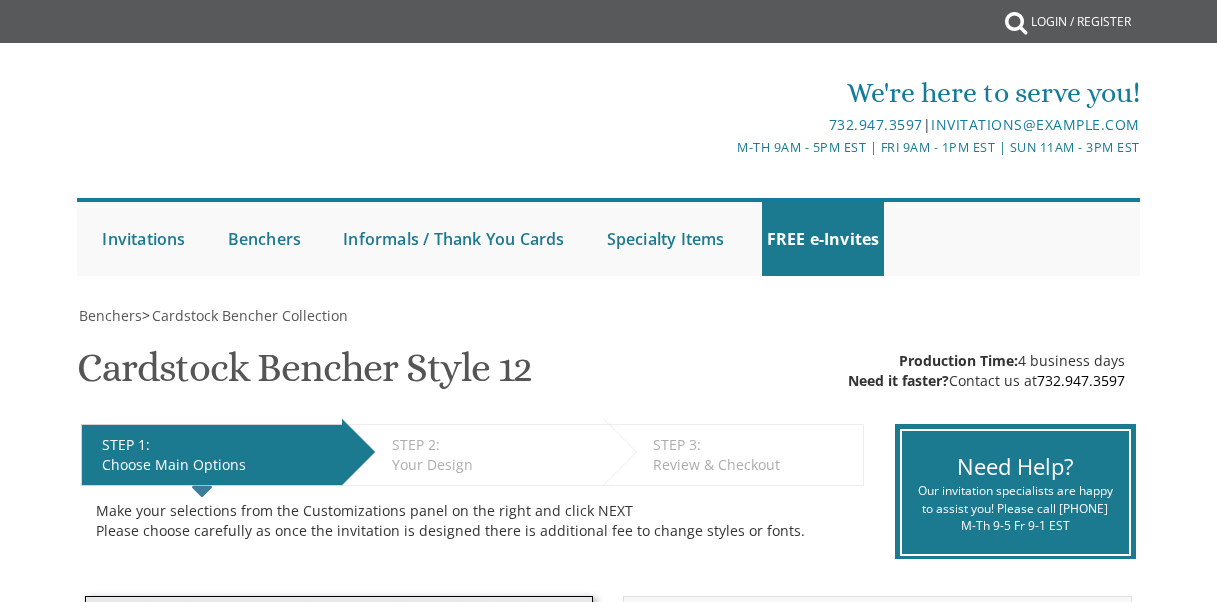 scroll, scrollTop: 0, scrollLeft: 0, axis: both 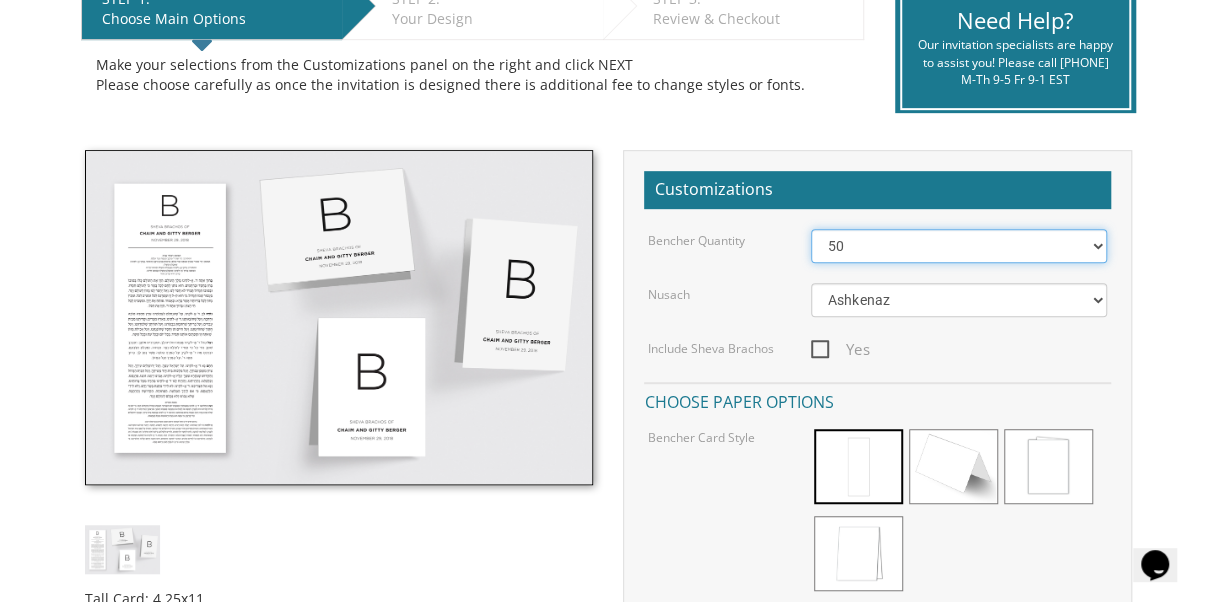 click on "50 60 70 80 90 100 125 150 175 200 225 250 275 300 325 350 375 400 425 450 475 500" at bounding box center [959, 246] 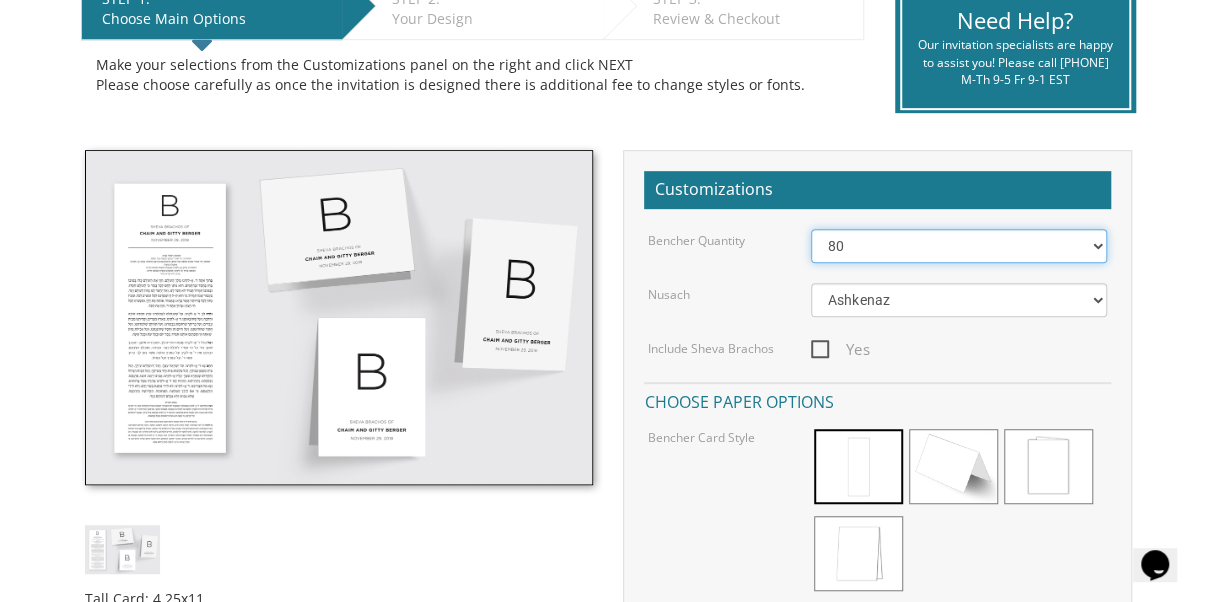 click on "50 60 70 80 90 100 125 150 175 200 225 250 275 300 325 350 375 400 425 450 475 500" at bounding box center (959, 246) 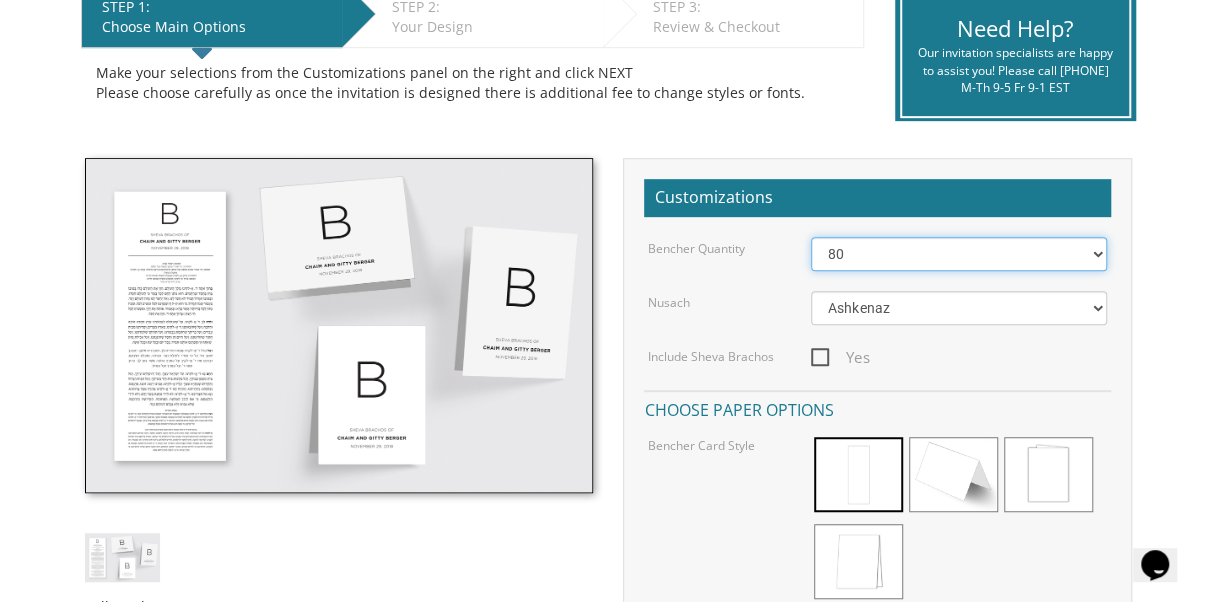 click on "50 60 70 80 90 100 125 150 175 200 225 250 275 300 325 350 375 400 425 450 475 500" at bounding box center (959, 254) 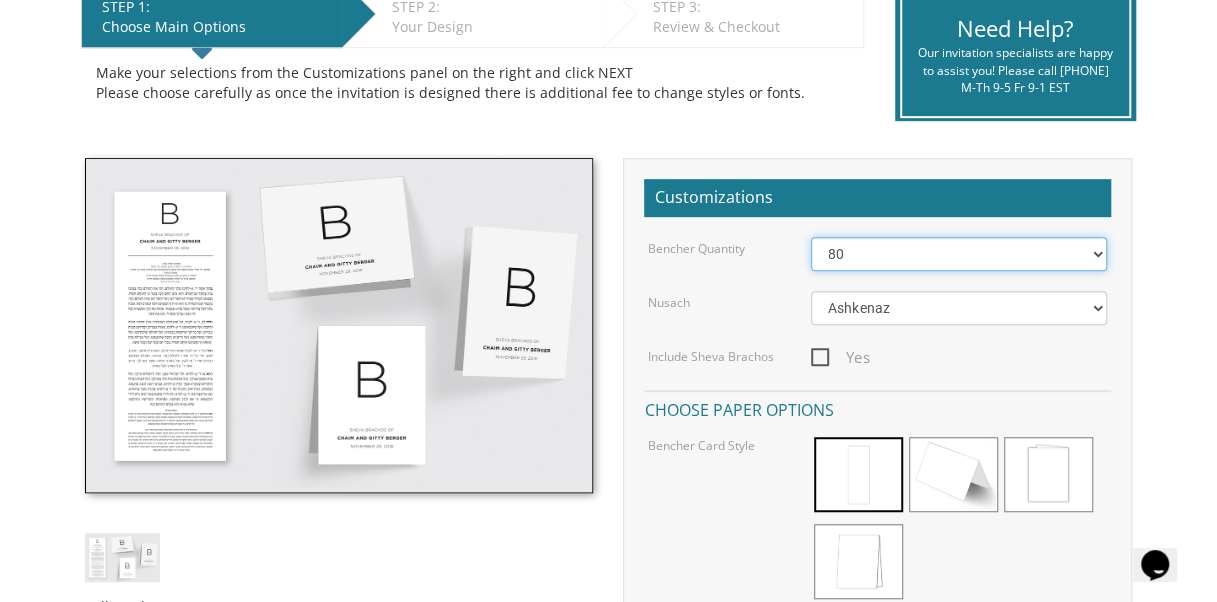 select on "56" 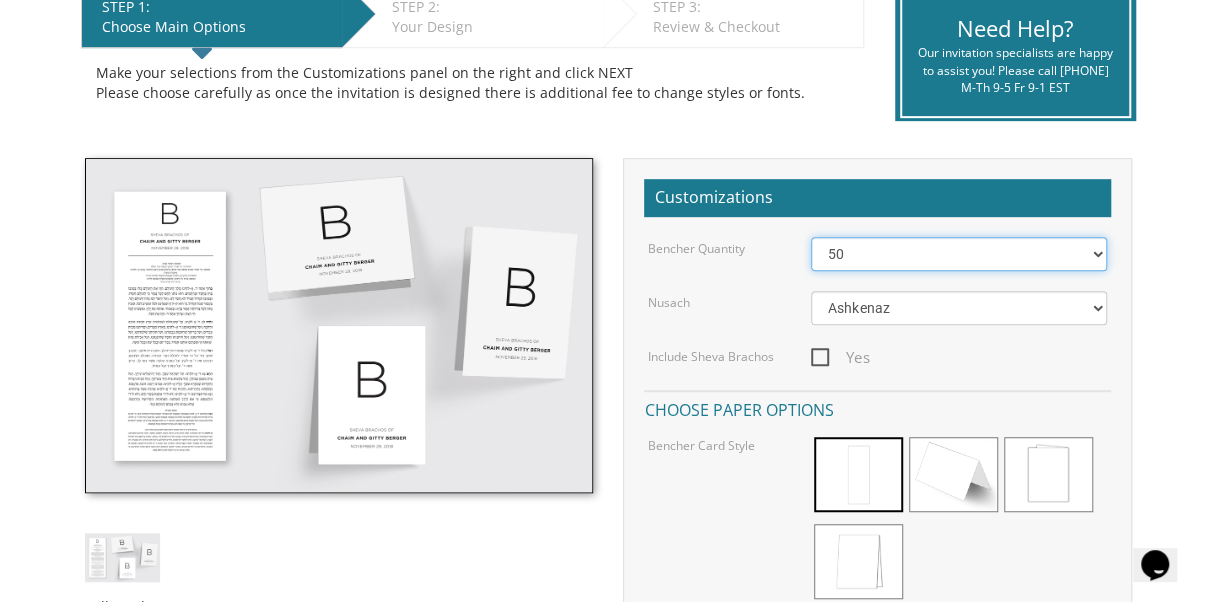 click on "50 60 70 80 90 100 125 150 175 200 225 250 275 300 325 350 375 400 425 450 475 500" at bounding box center [959, 254] 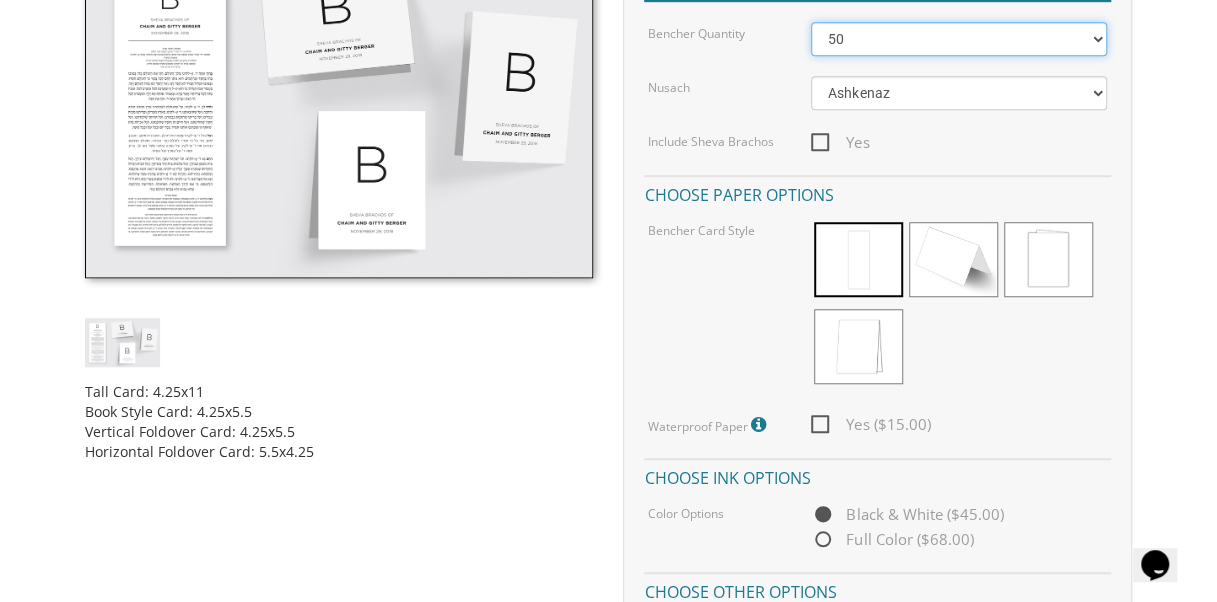 scroll, scrollTop: 642, scrollLeft: 0, axis: vertical 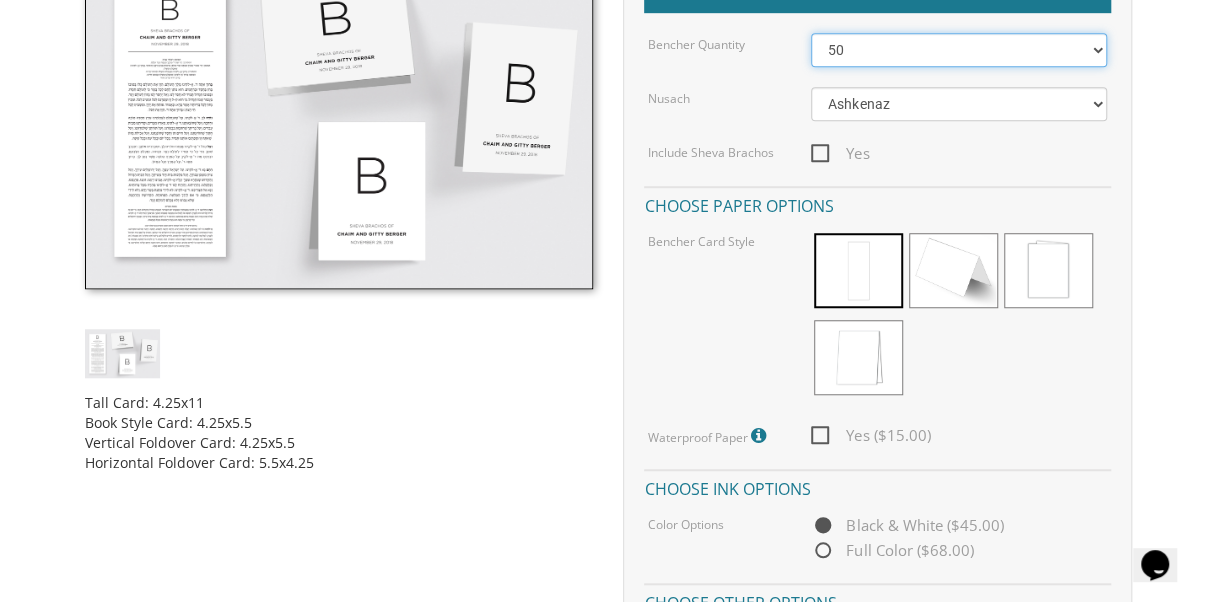click on "50 60 70 80 90 100 125 150 175 200 225 250 275 300 325 350 375 400 425 450 475 500" at bounding box center [959, 50] 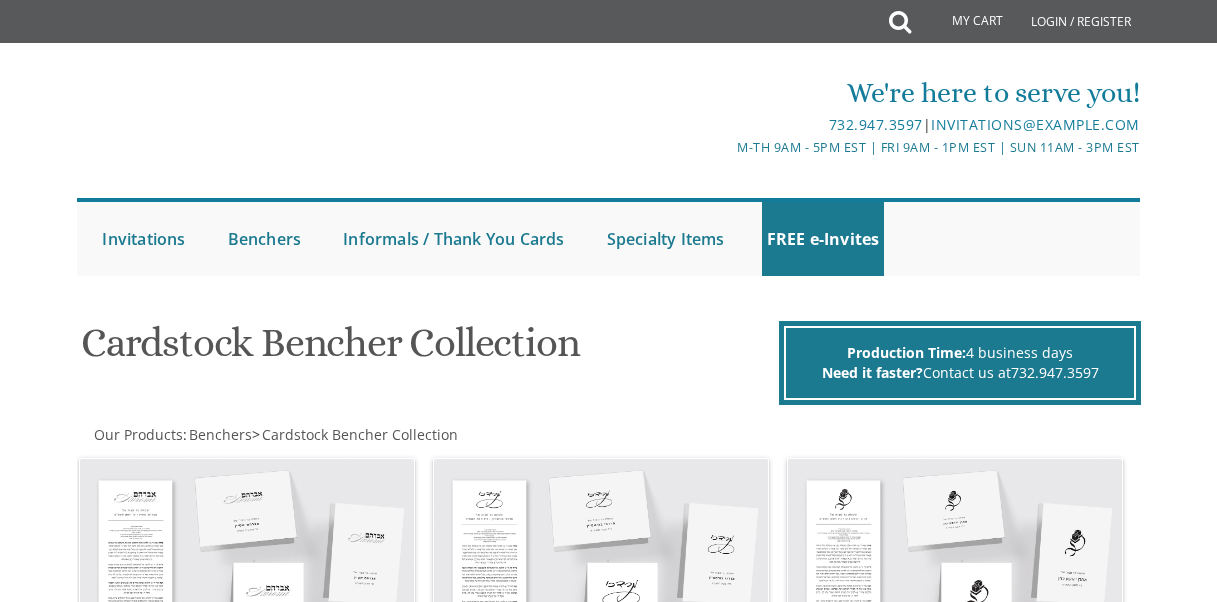 scroll, scrollTop: 1341, scrollLeft: 0, axis: vertical 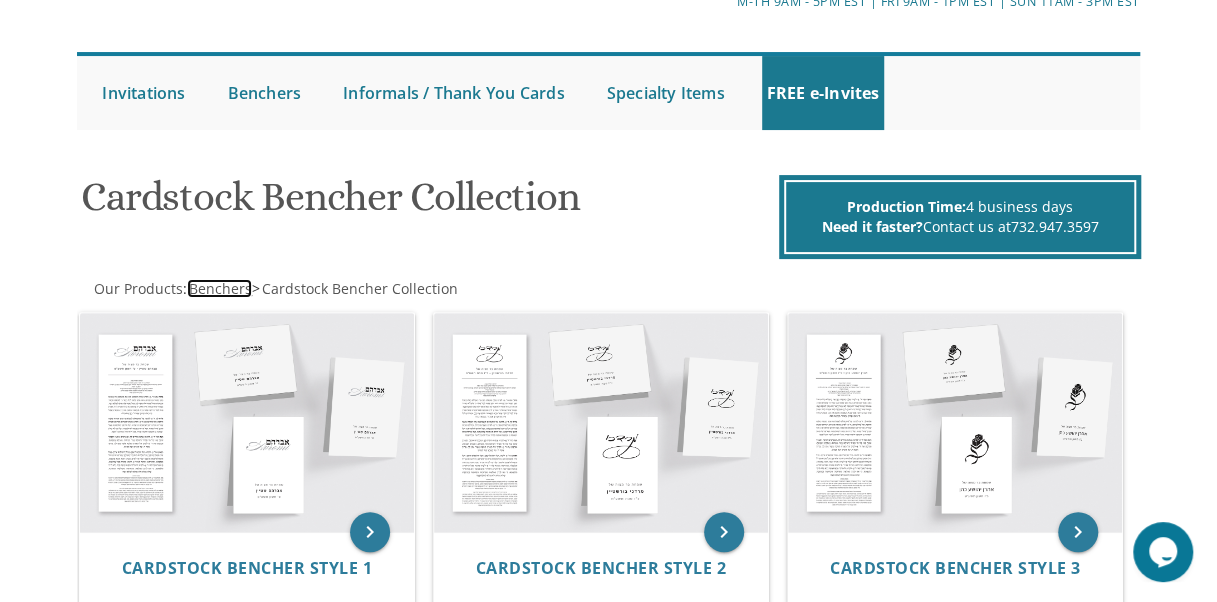 click on "Benchers" at bounding box center [220, 288] 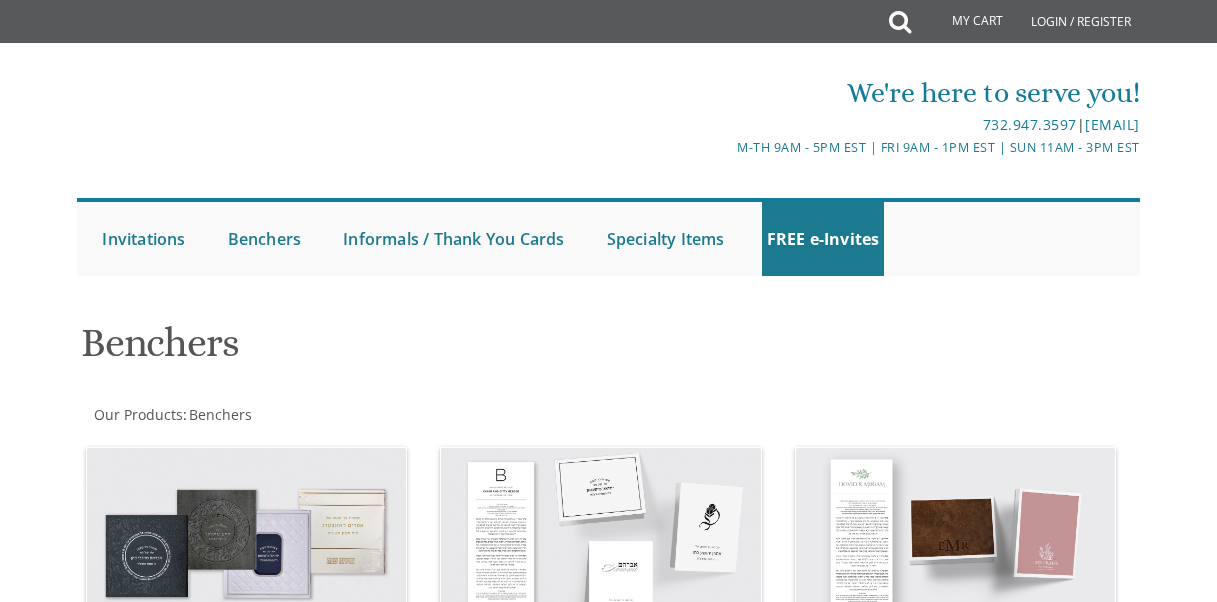 scroll, scrollTop: 0, scrollLeft: 0, axis: both 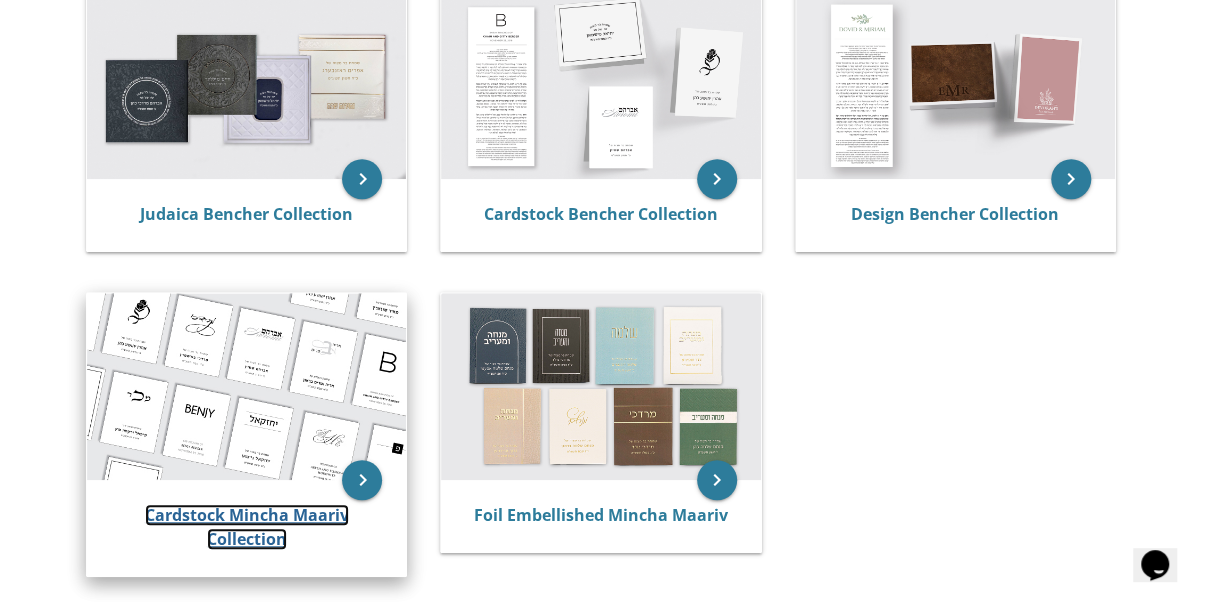 click on "Cardstock Mincha Maariv Collection" at bounding box center (247, 527) 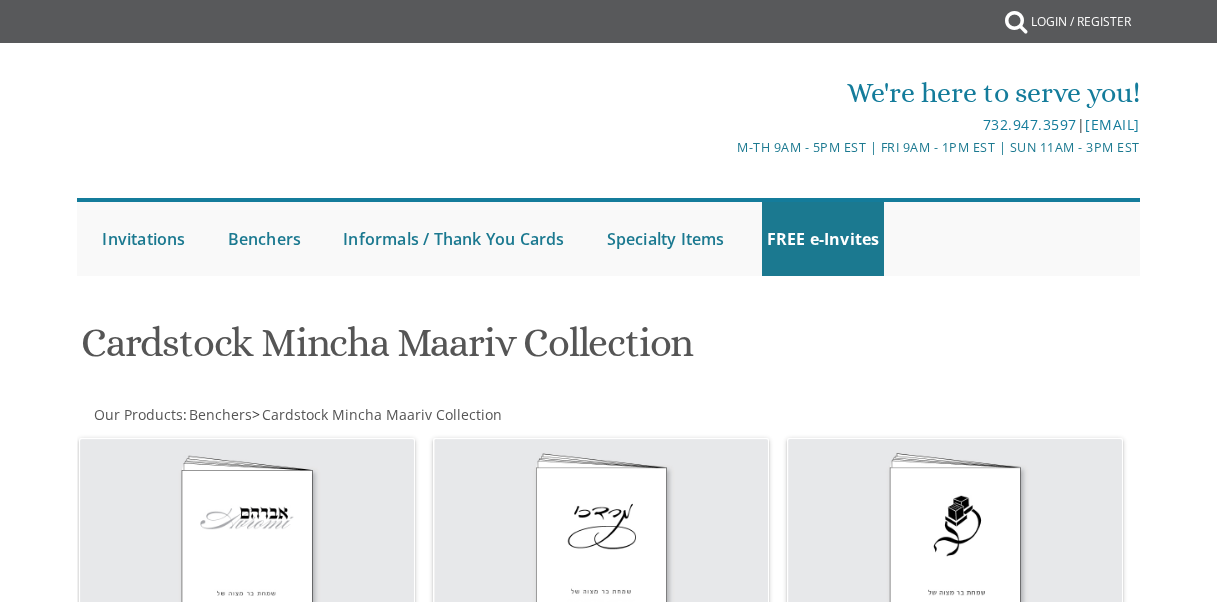 scroll, scrollTop: 0, scrollLeft: 0, axis: both 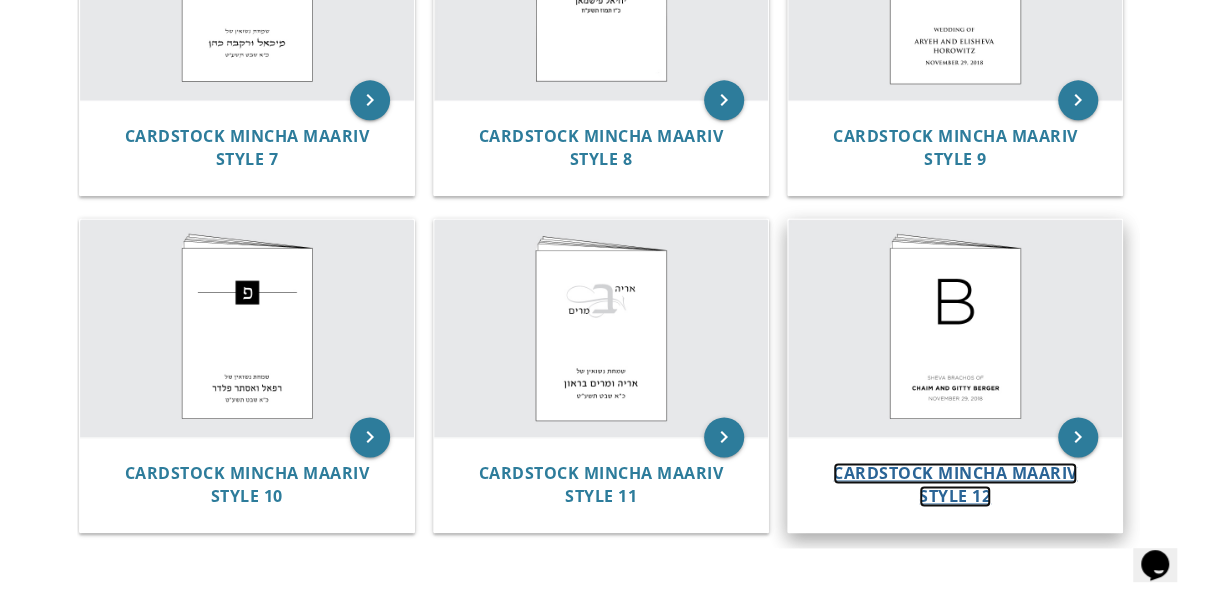 click on "Cardstock Mincha Maariv Style 12" at bounding box center (955, 484) 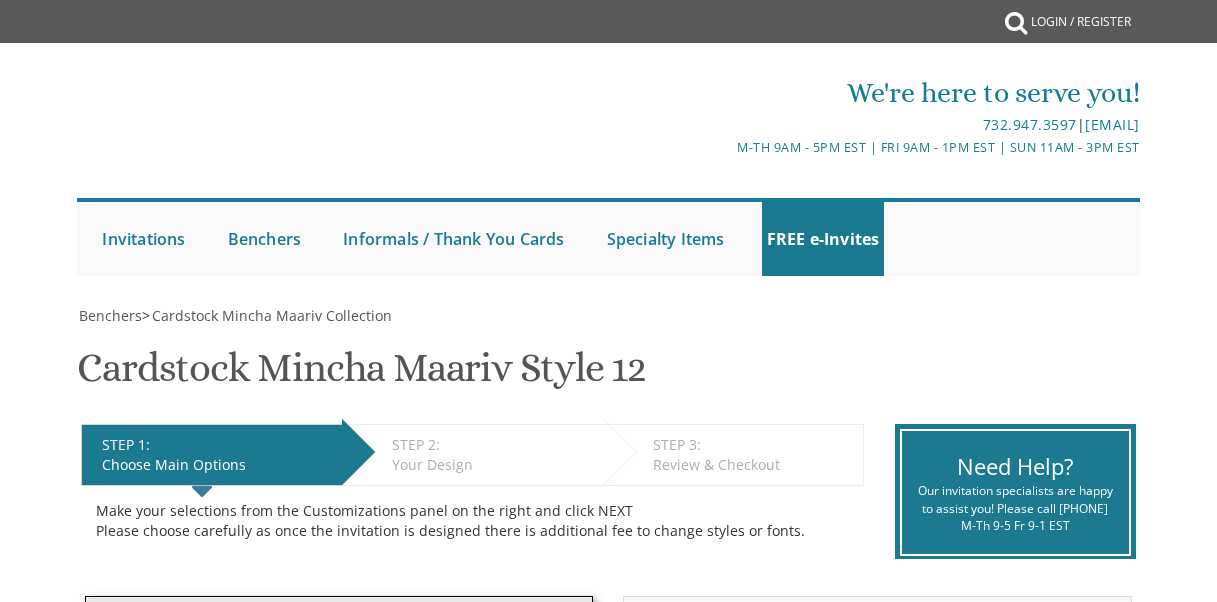 scroll, scrollTop: 0, scrollLeft: 0, axis: both 